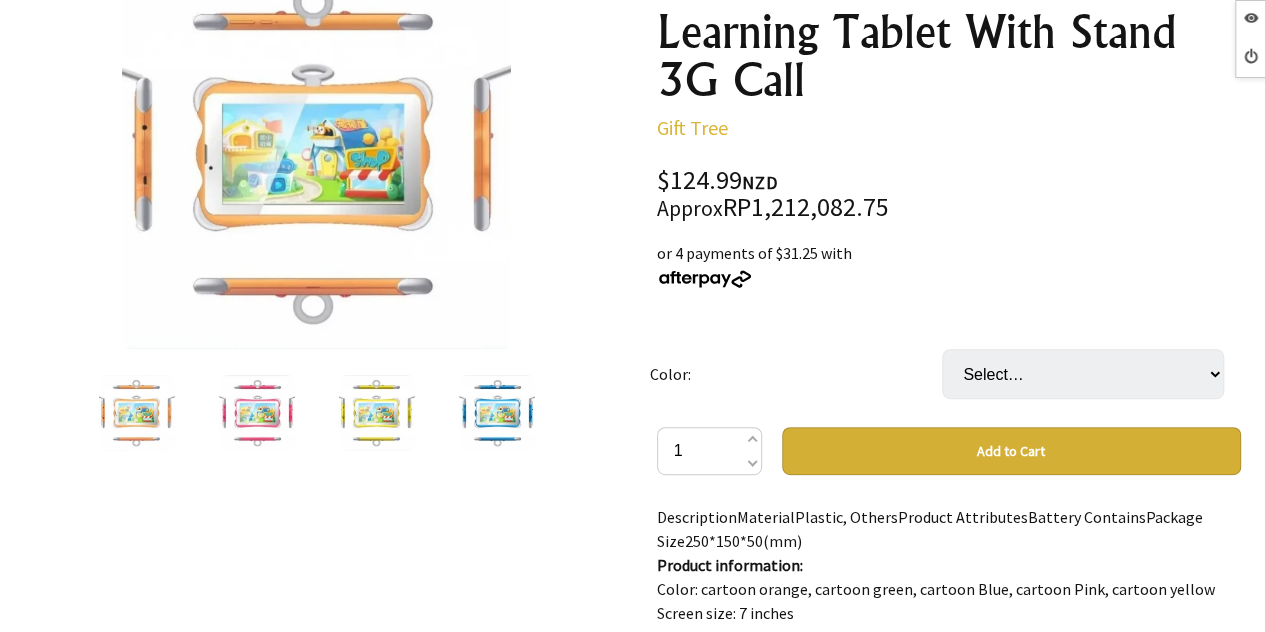 click at bounding box center (257, 413) 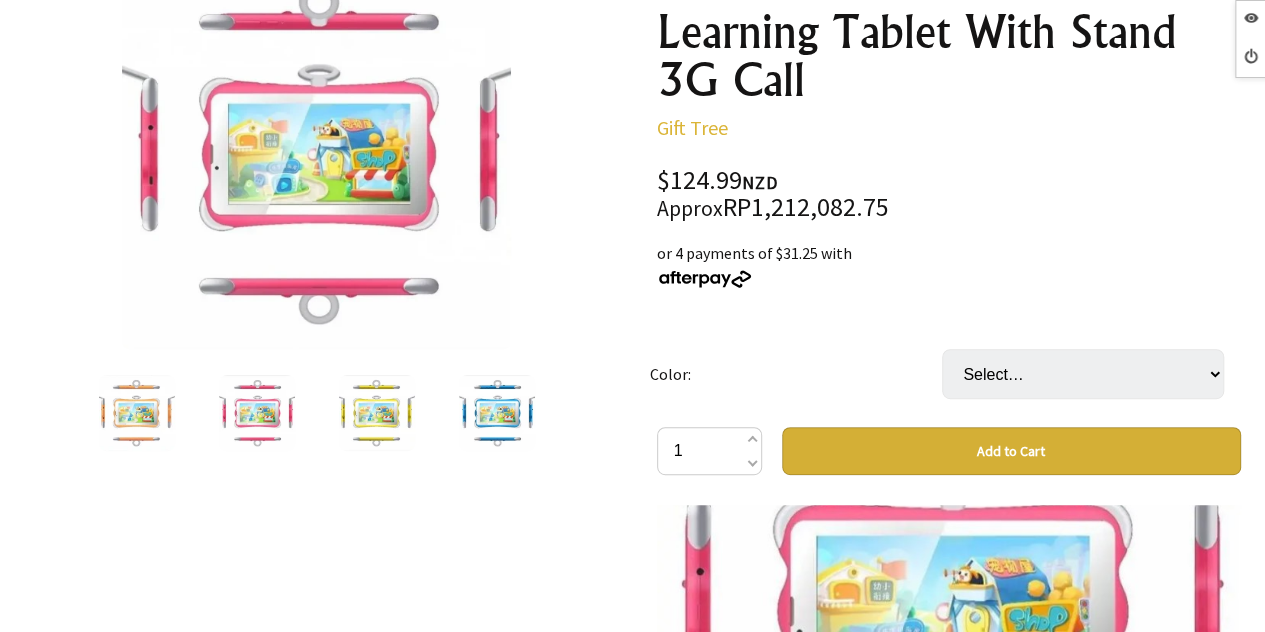 click at bounding box center [377, 413] 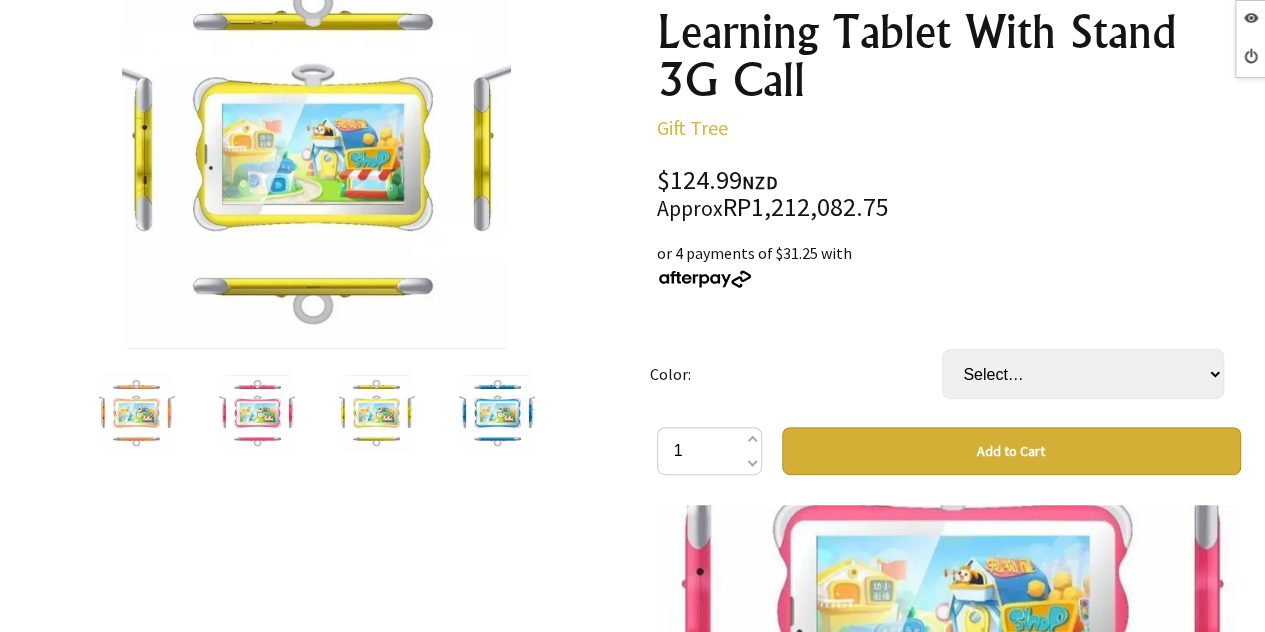click at bounding box center [497, 413] 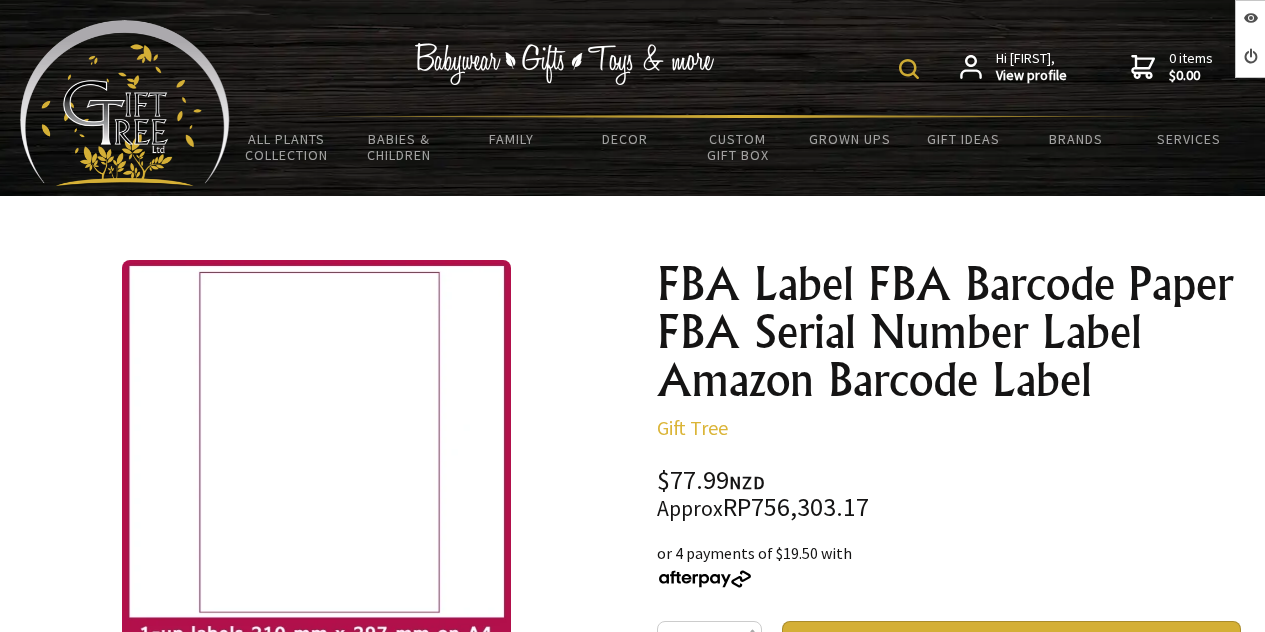 scroll, scrollTop: 200, scrollLeft: 0, axis: vertical 